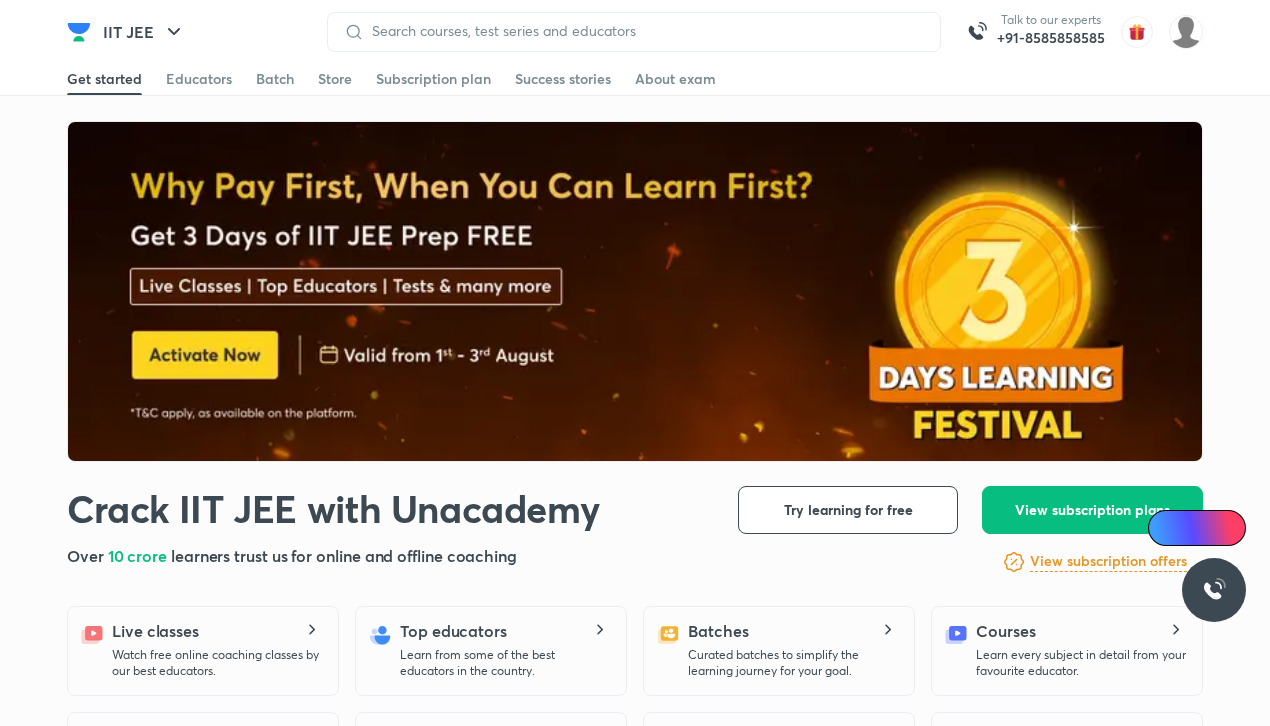 scroll, scrollTop: 0, scrollLeft: 0, axis: both 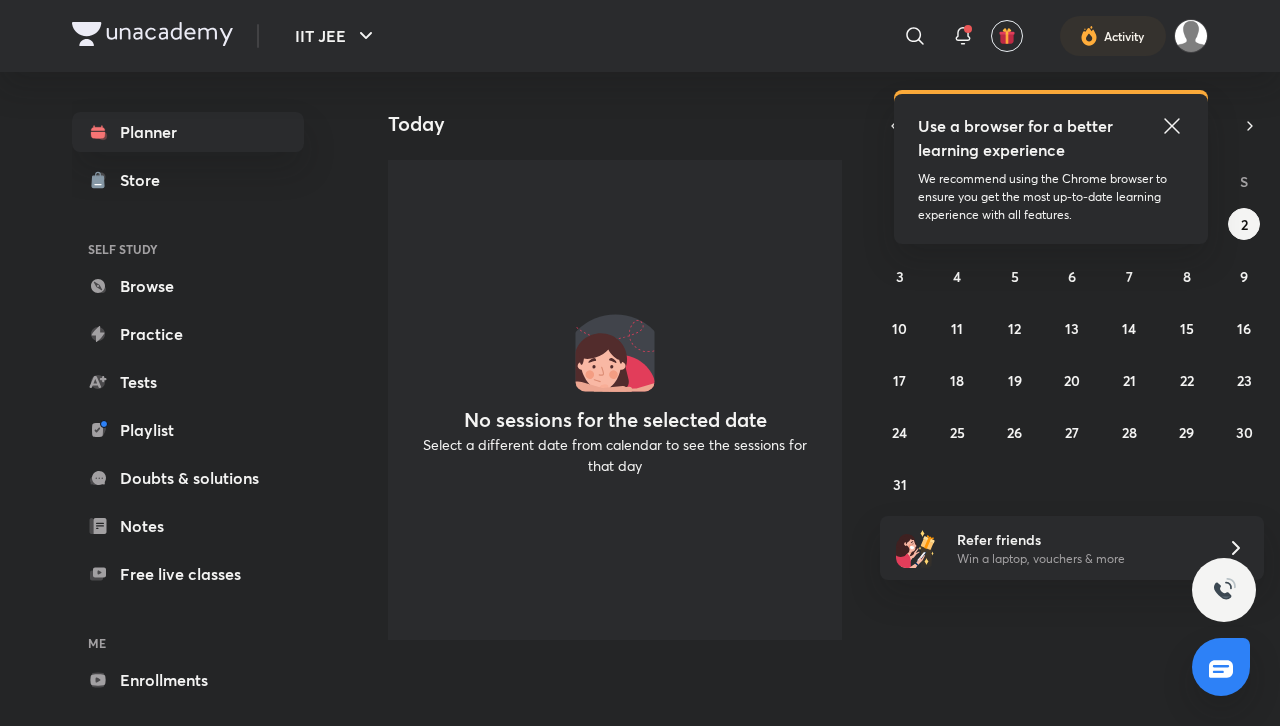 click 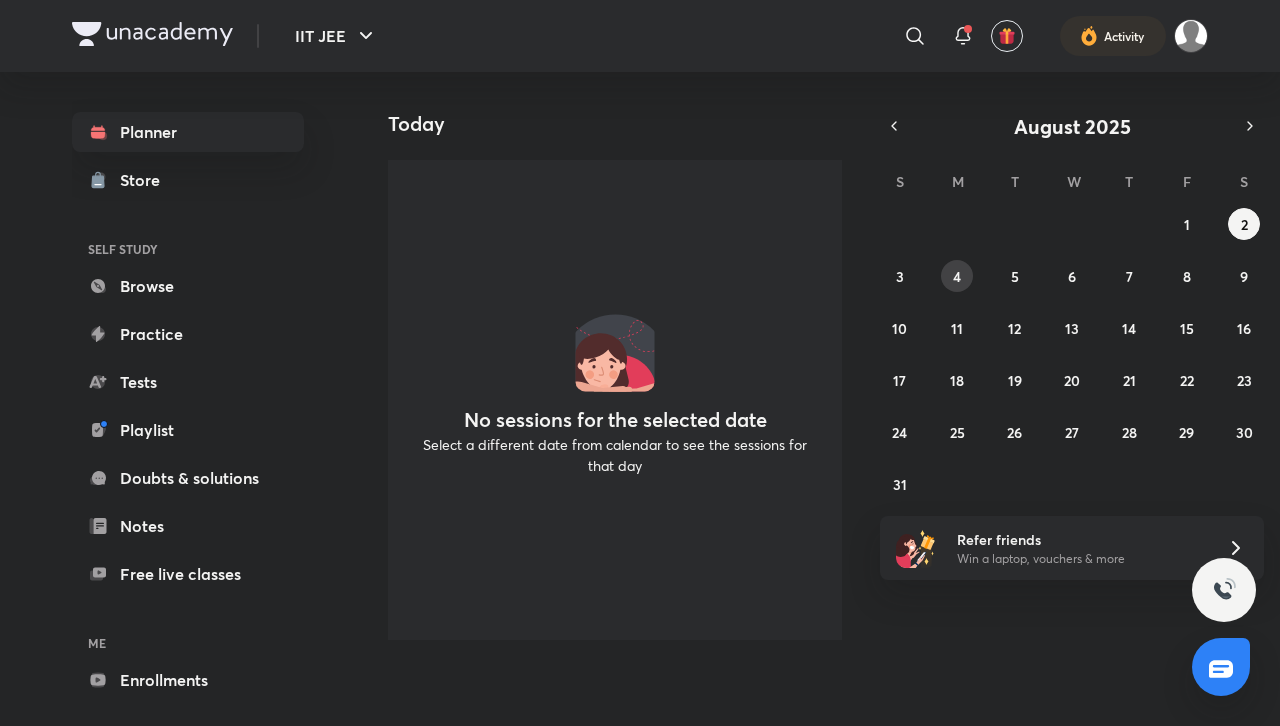 click on "27 28 29 30 31 1 2 3 4 5 6 7 8 9 10 11 12 13 14 15 16 17 18 19 20 21 22 23 24 25 26 27 28 29 30 31 1 2 3 4 5 6" at bounding box center [1072, 354] 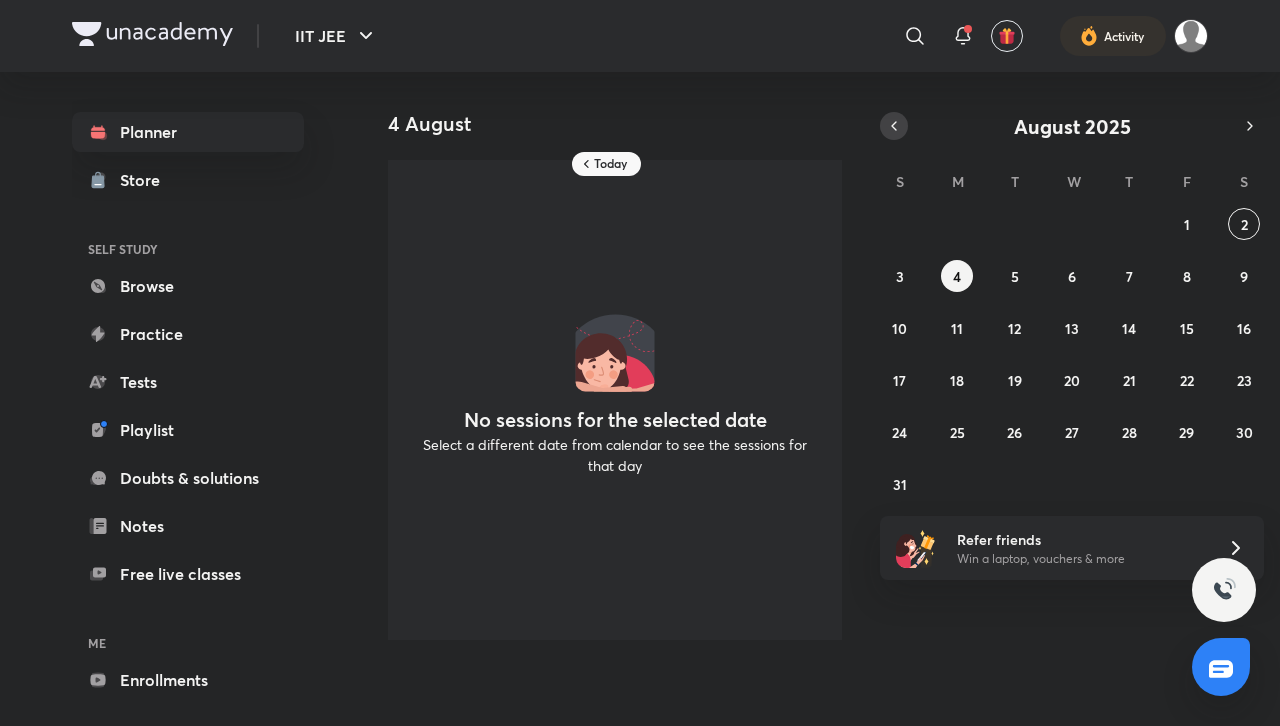 click 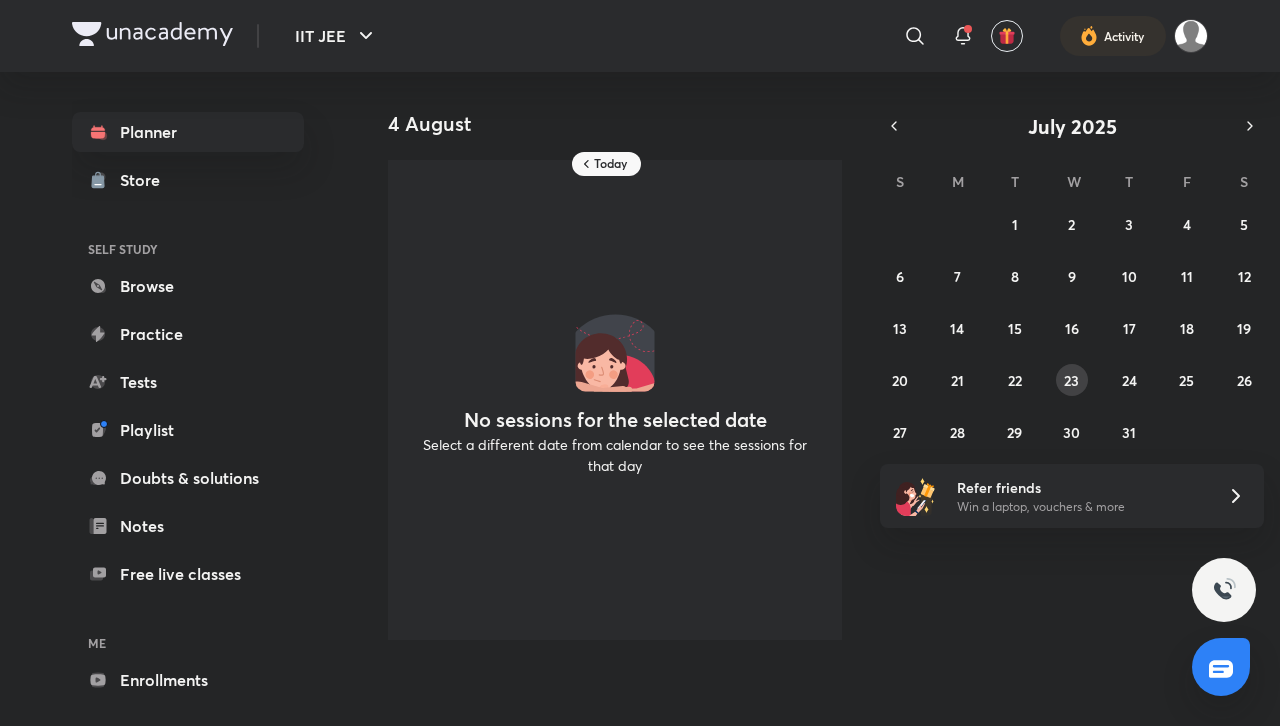 drag, startPoint x: 1054, startPoint y: 369, endPoint x: 1068, endPoint y: 376, distance: 15.652476 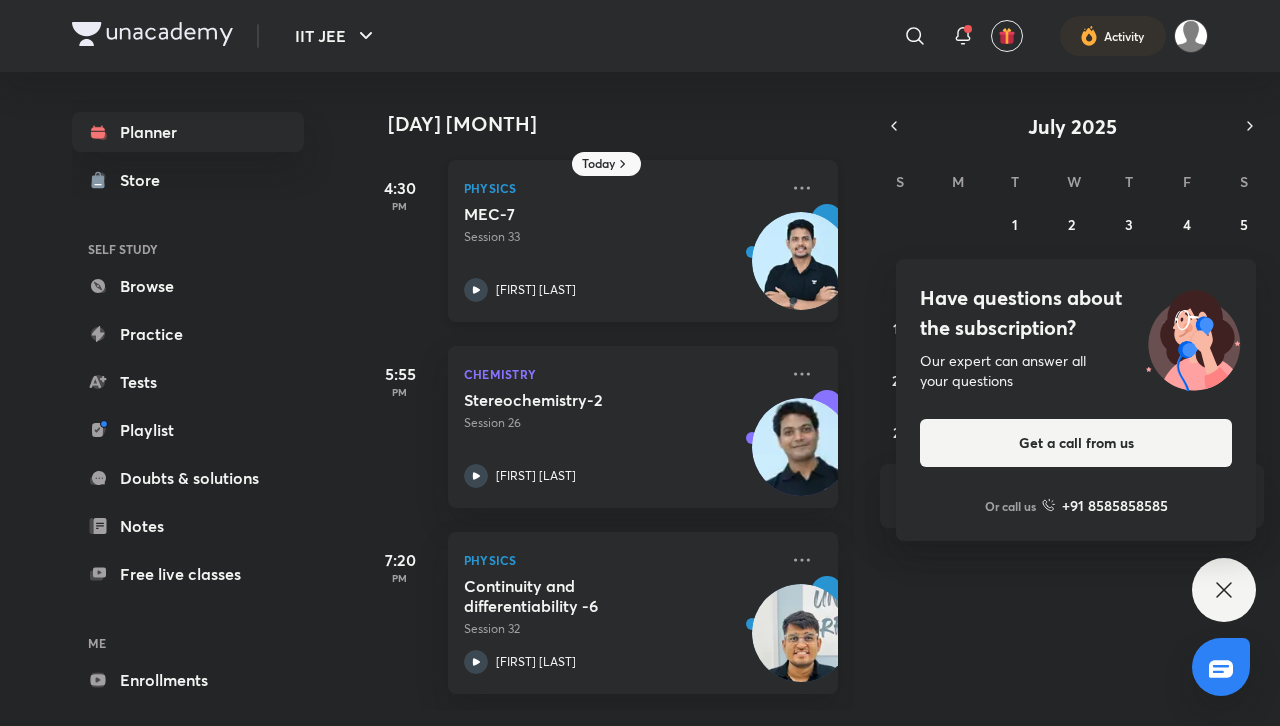 click on "MEC-7 Session 33 [FIRST] [LAST]" at bounding box center (621, 253) 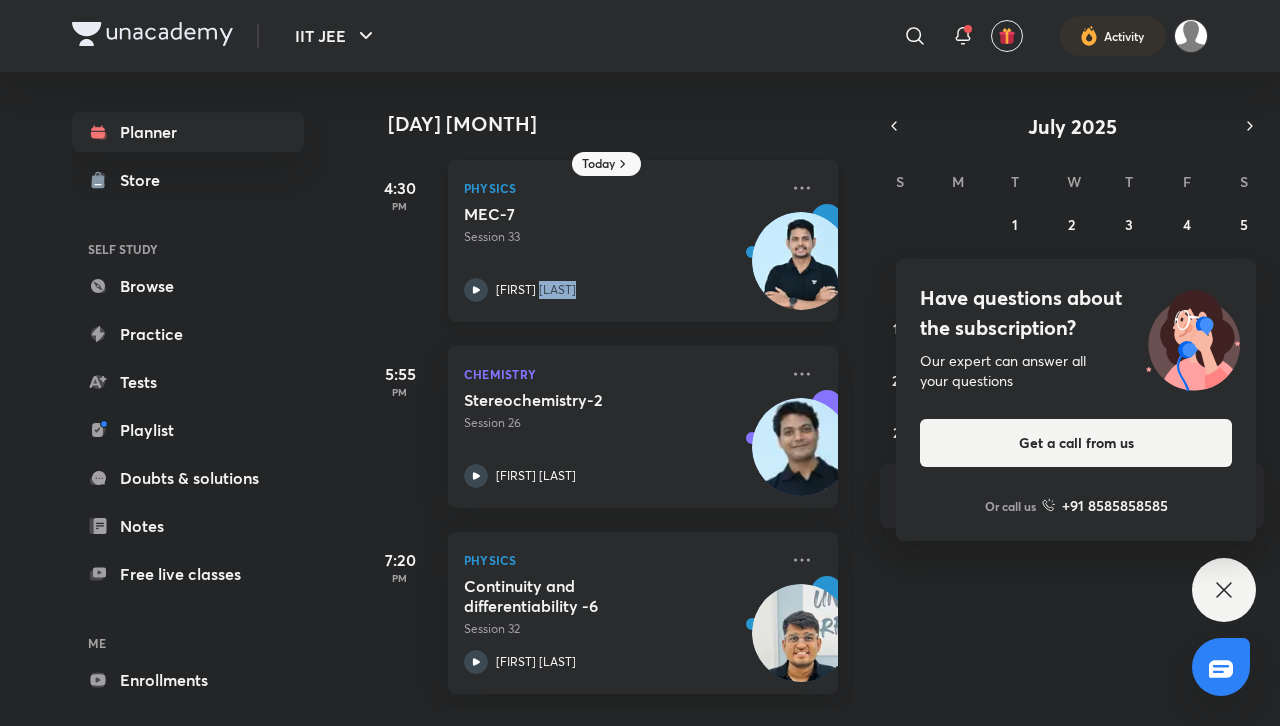 click on "MEC-7 Session 33 [FIRST] [LAST]" at bounding box center [621, 253] 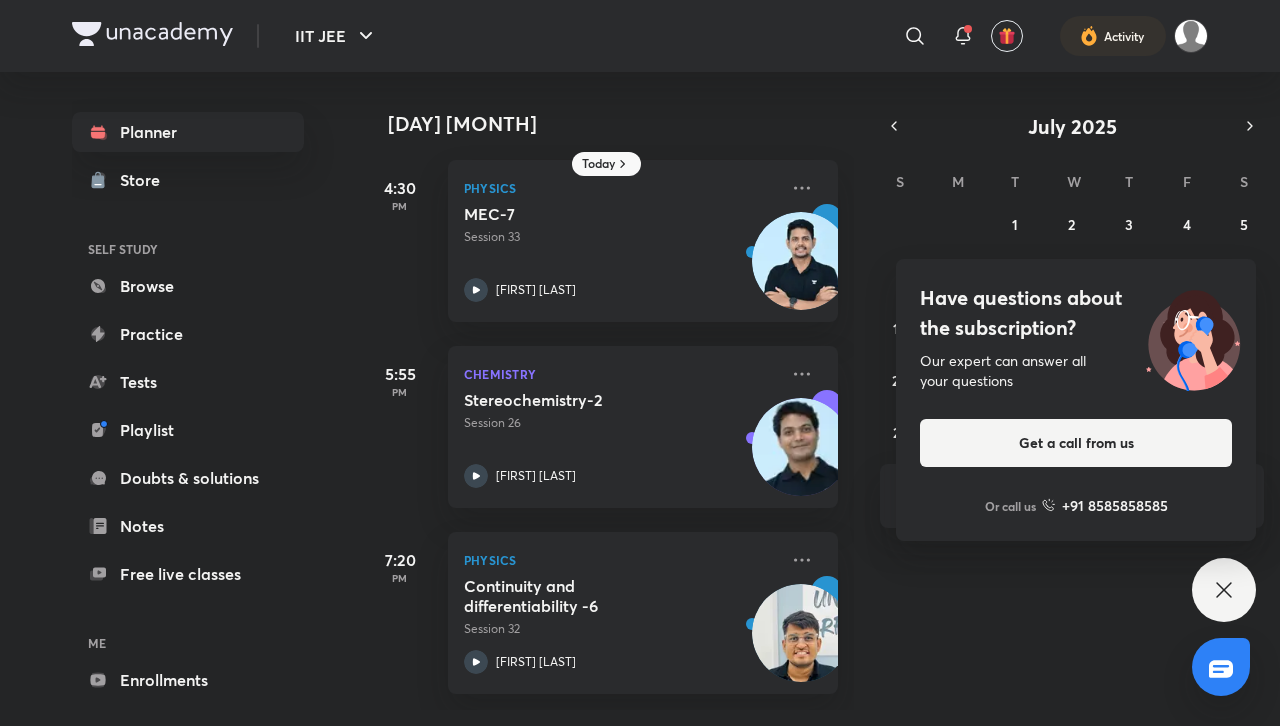 click 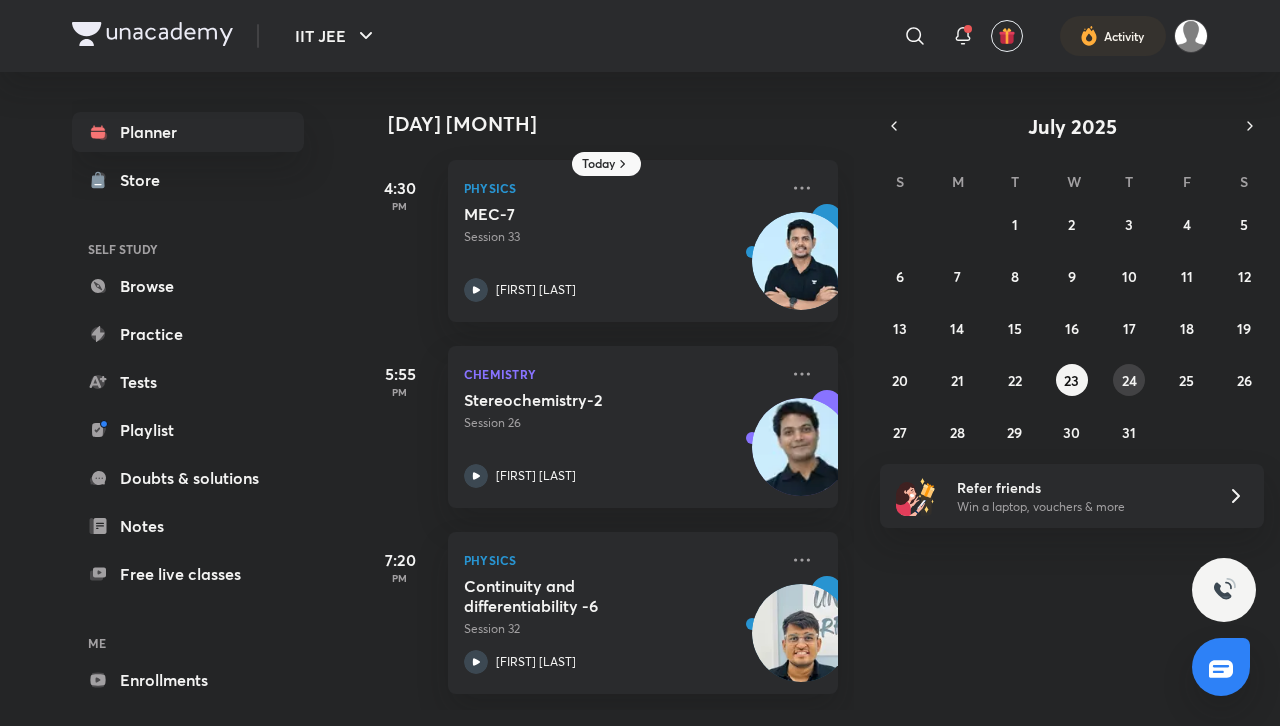 click on "24" at bounding box center (1129, 380) 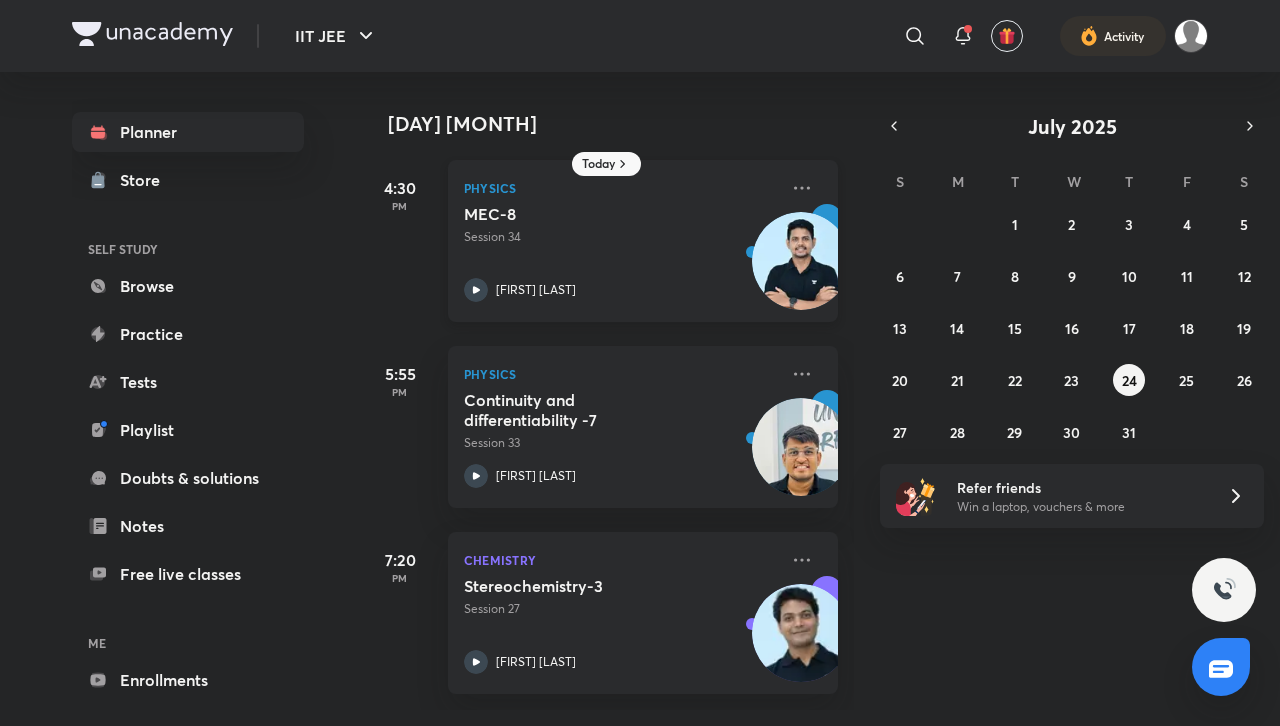 click on "Session 34" at bounding box center (621, 237) 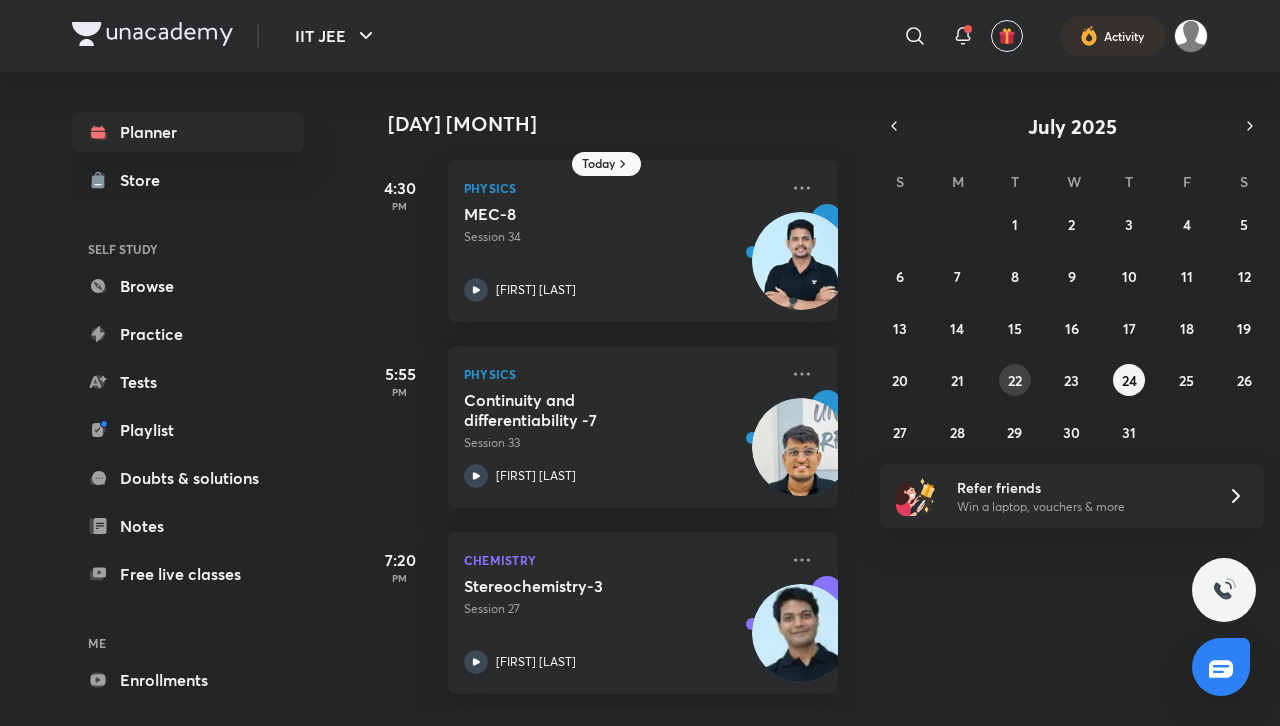 click on "22" at bounding box center (1015, 380) 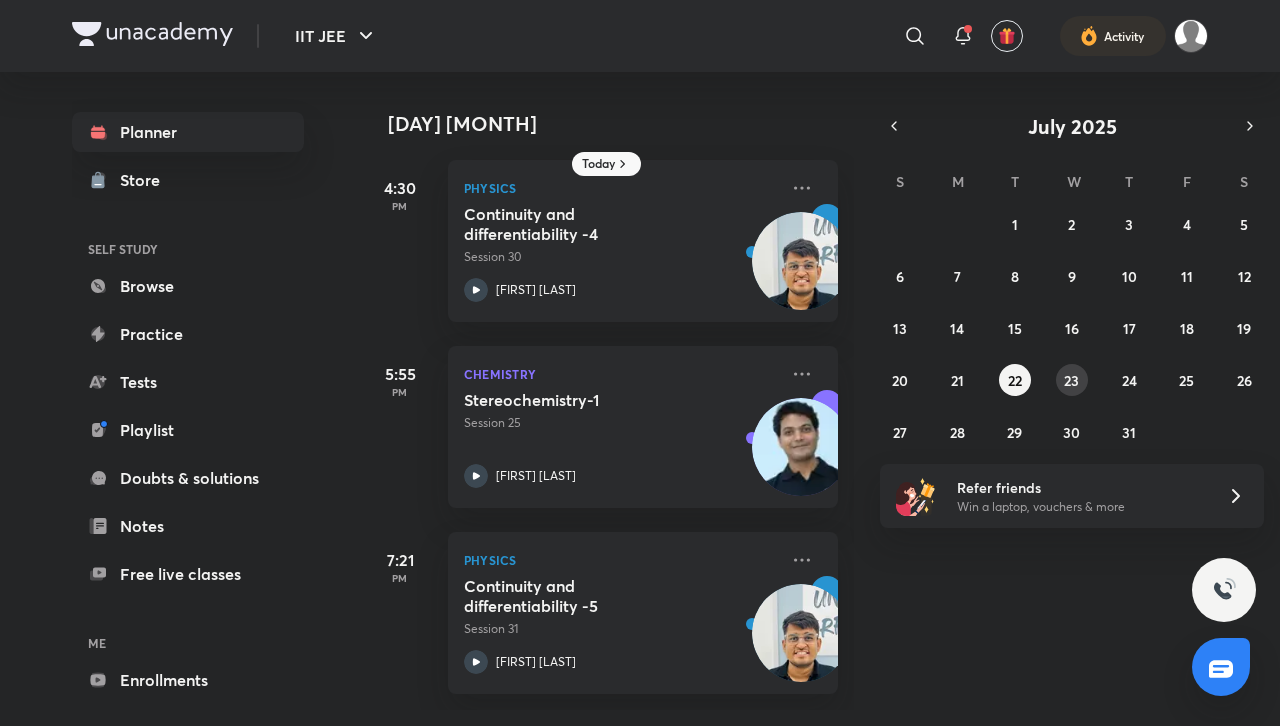 click on "23" at bounding box center (1071, 380) 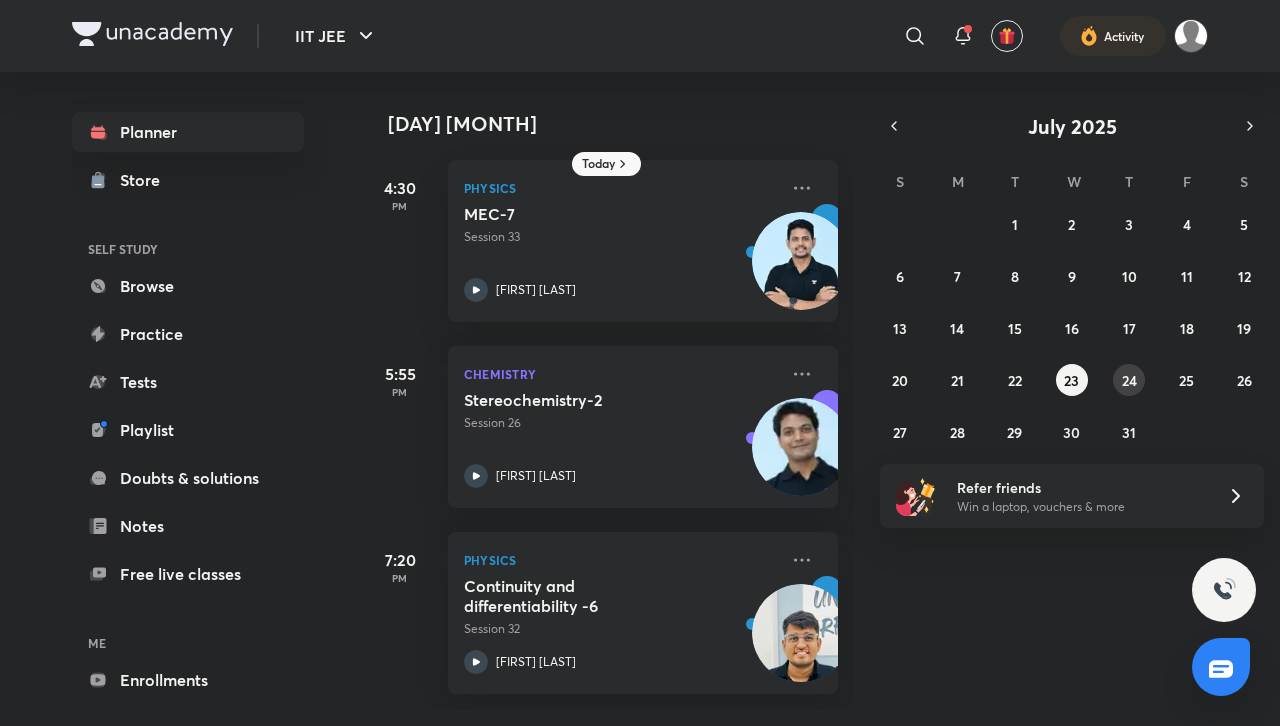 click on "24" at bounding box center [1129, 380] 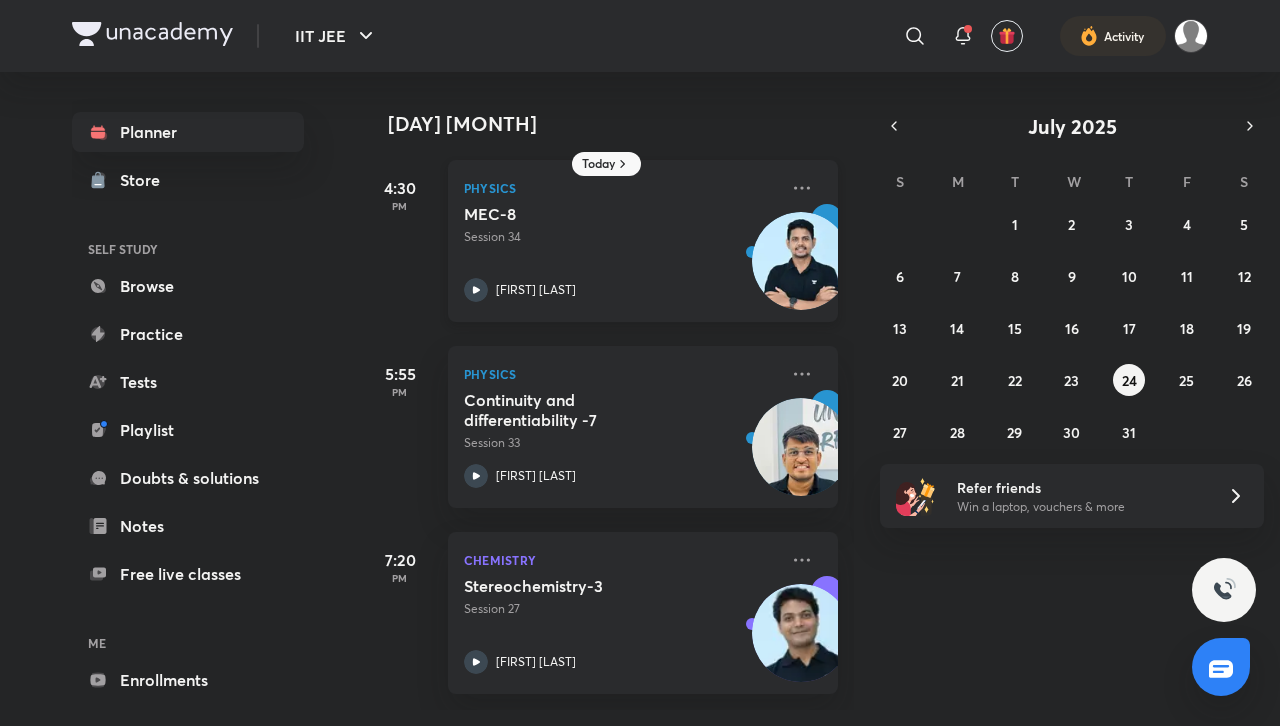 click on "Session 34" at bounding box center (621, 237) 